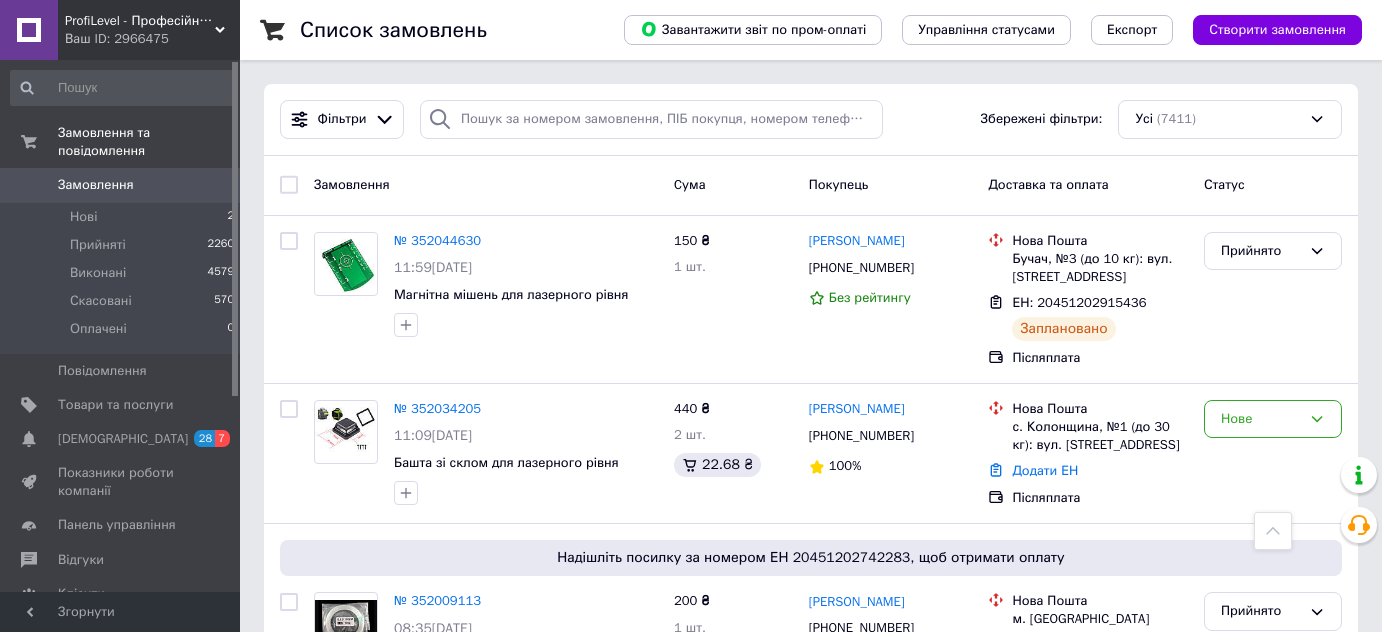 scroll, scrollTop: 2523, scrollLeft: 0, axis: vertical 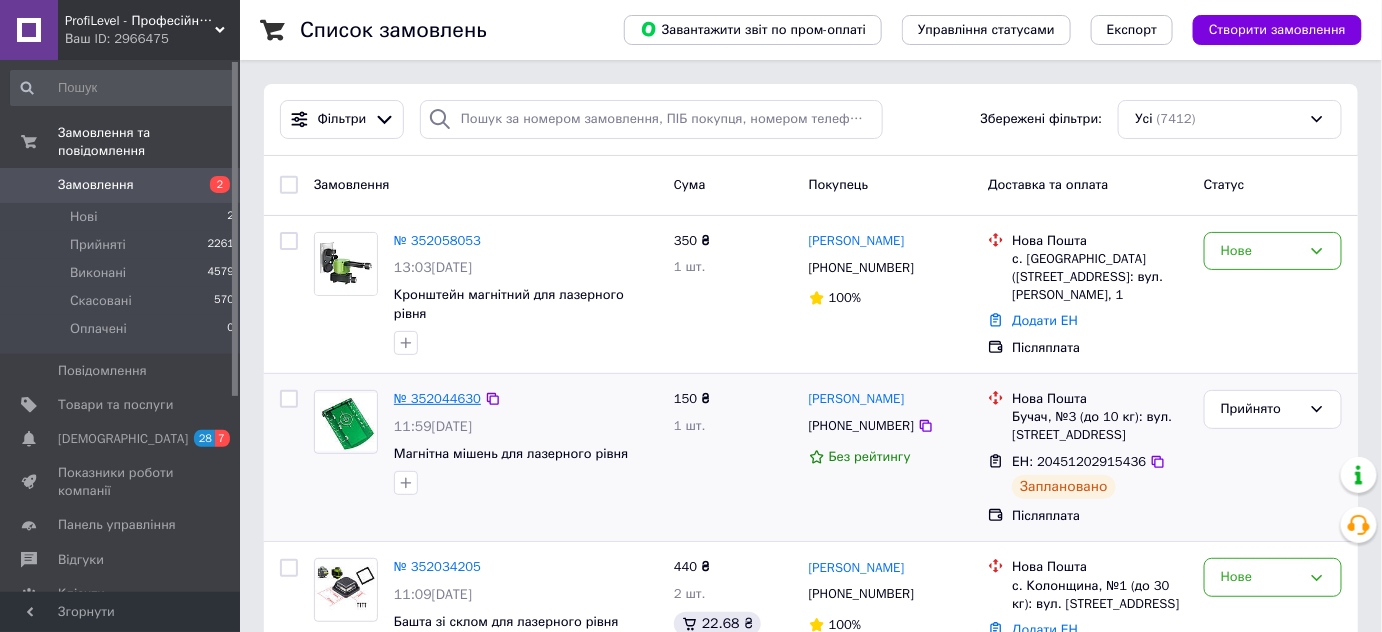 click on "№ 352044630" at bounding box center [437, 398] 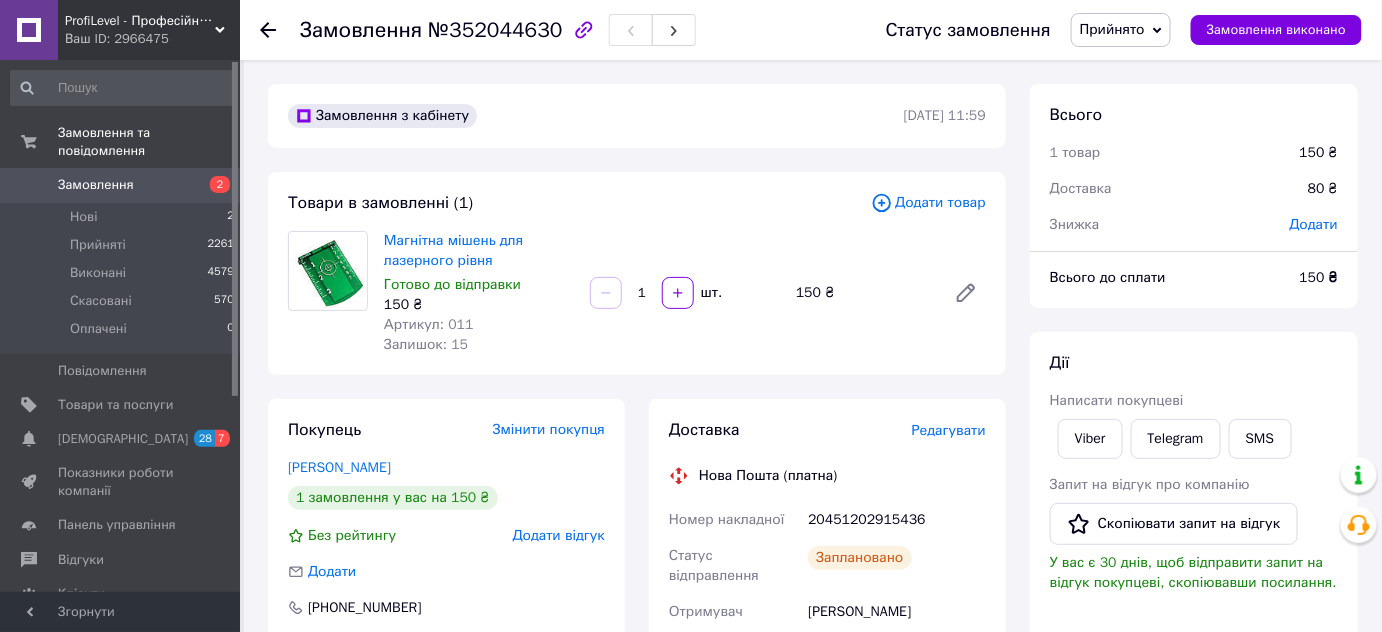 click on "Прийнято" at bounding box center (1112, 29) 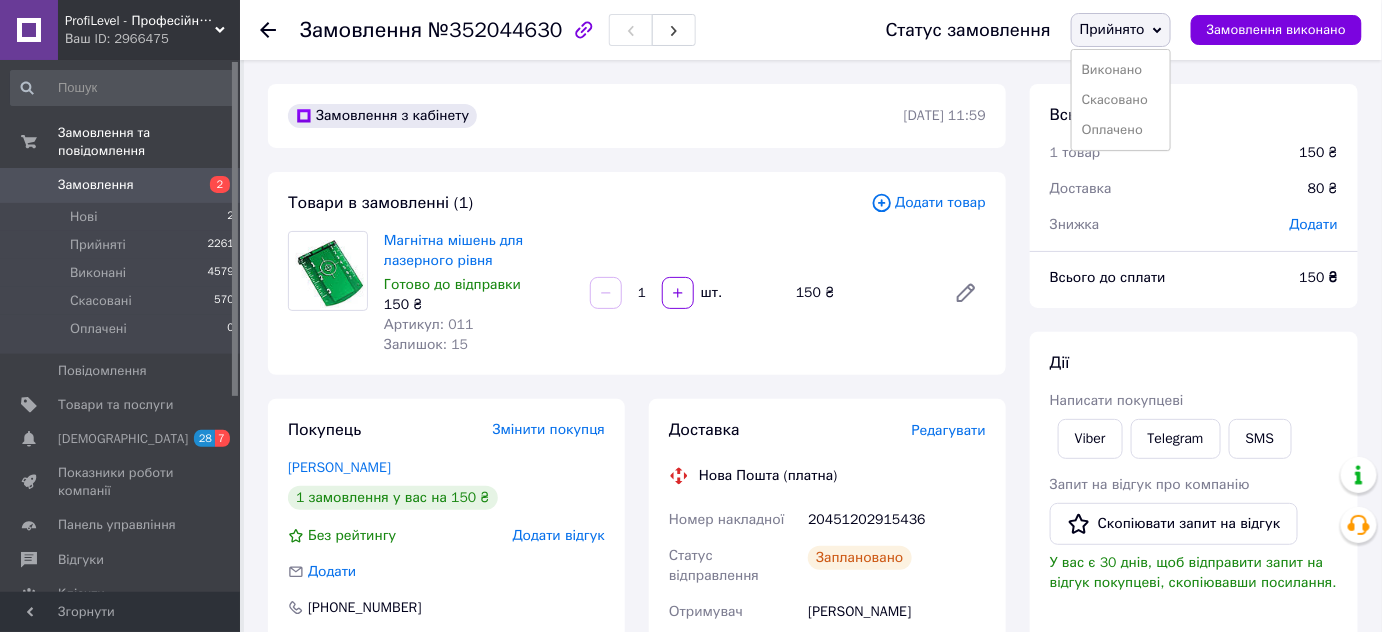 click on "Прийнято" at bounding box center [1112, 29] 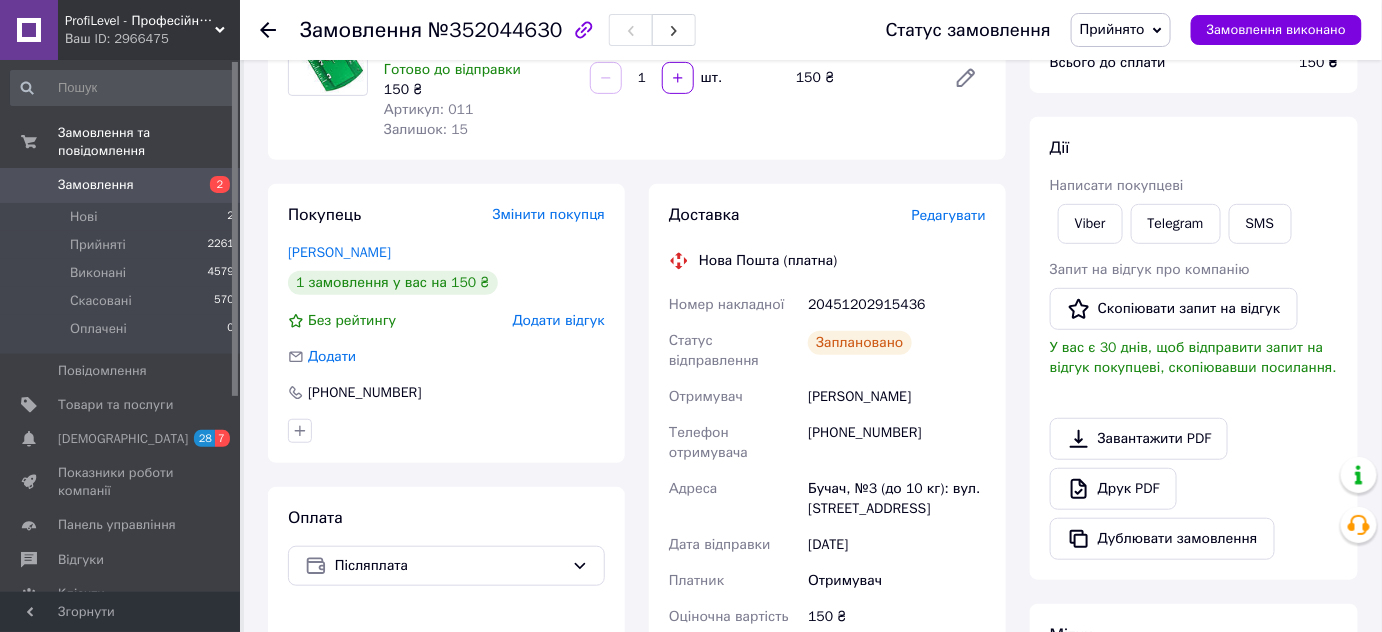 scroll, scrollTop: 0, scrollLeft: 0, axis: both 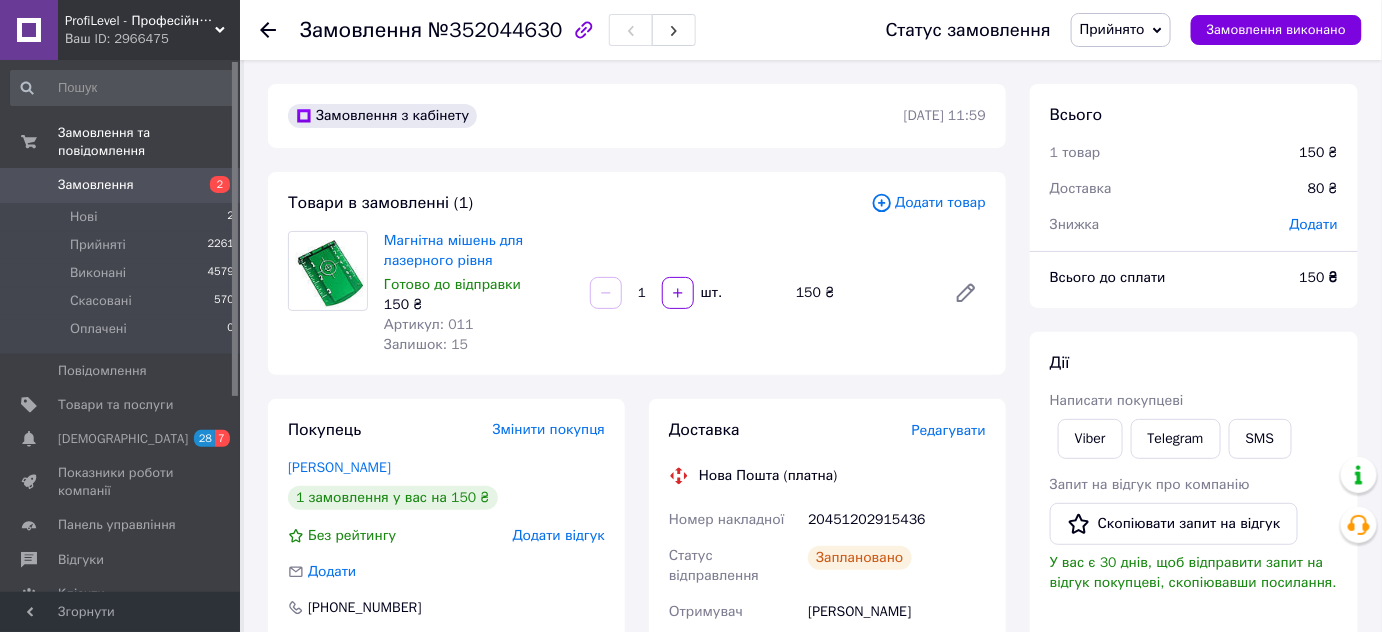 click 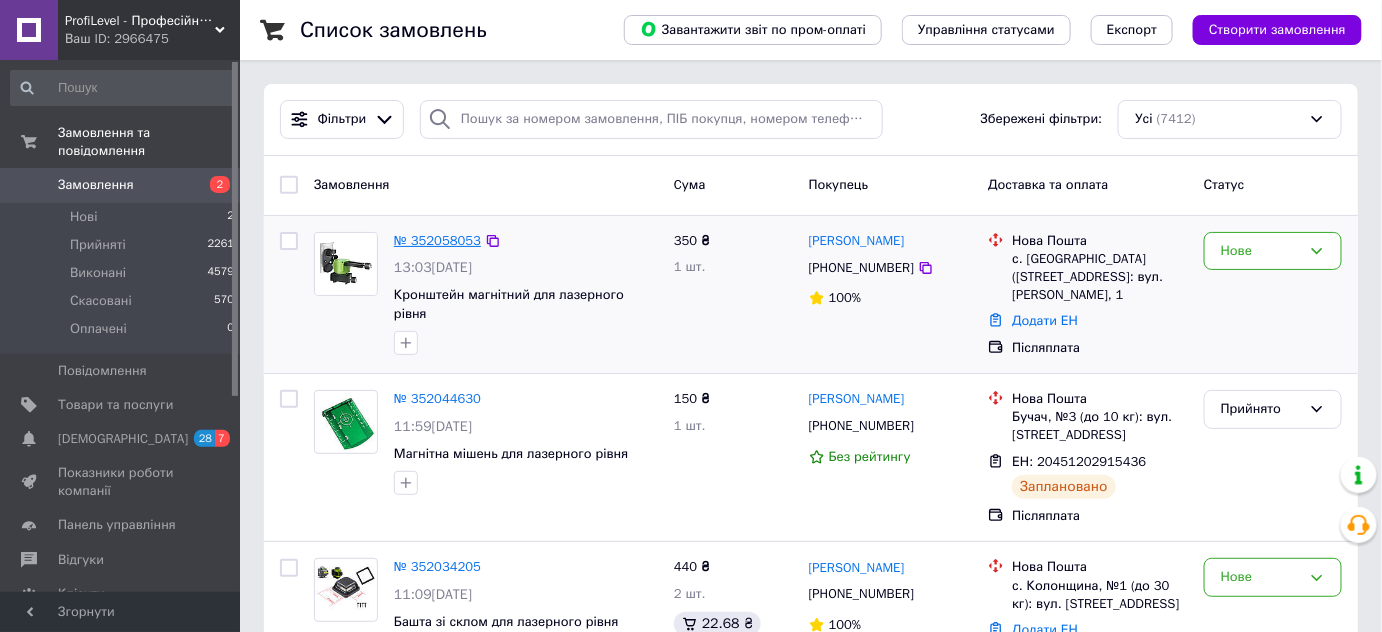click on "№ 352058053" at bounding box center (437, 240) 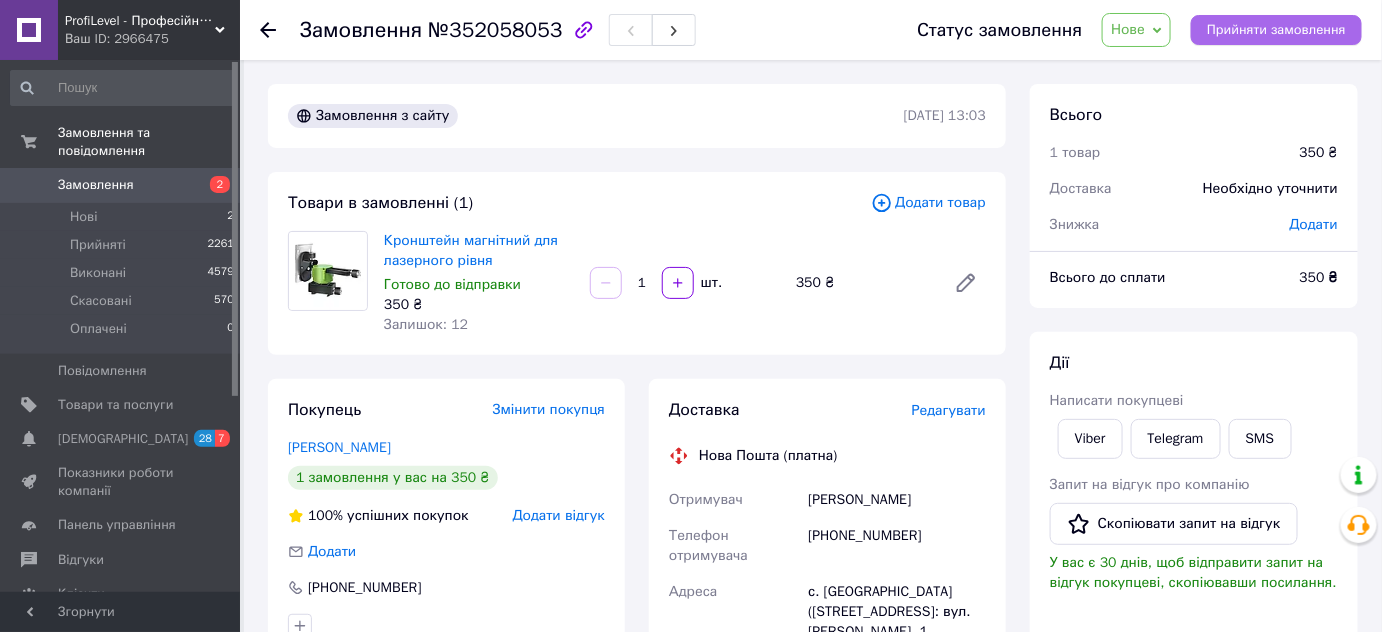 click on "Прийняти замовлення" at bounding box center [1276, 30] 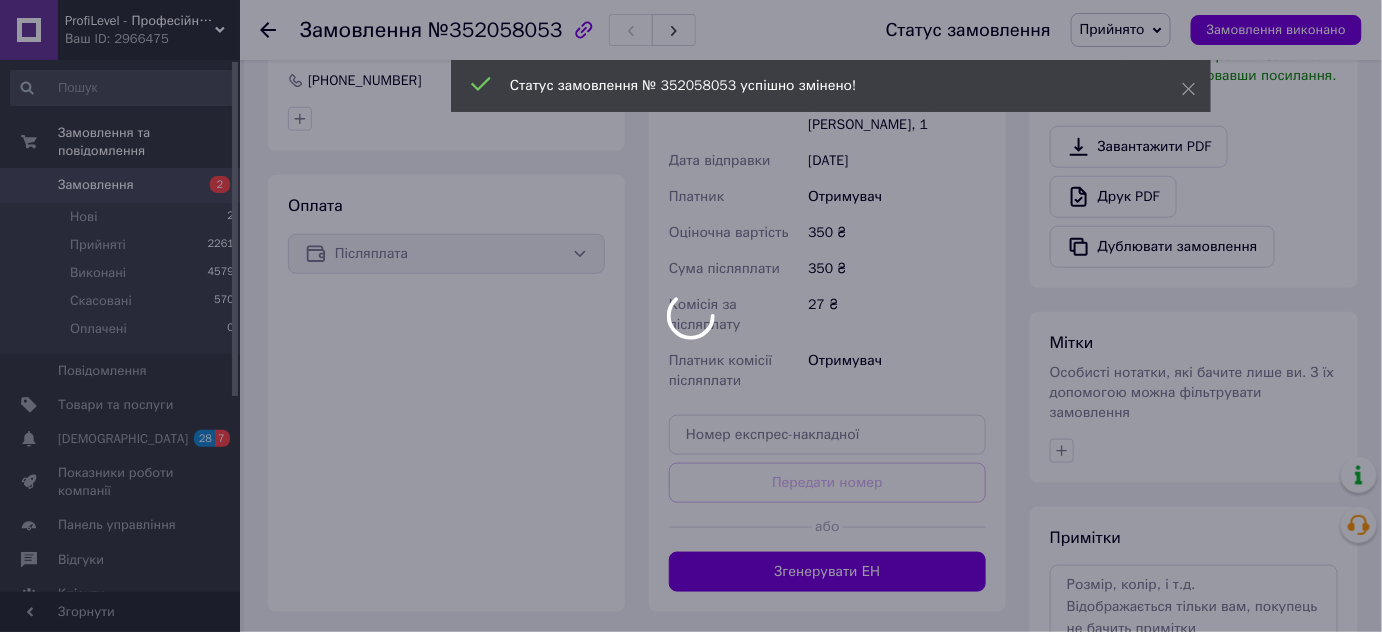 scroll, scrollTop: 651, scrollLeft: 0, axis: vertical 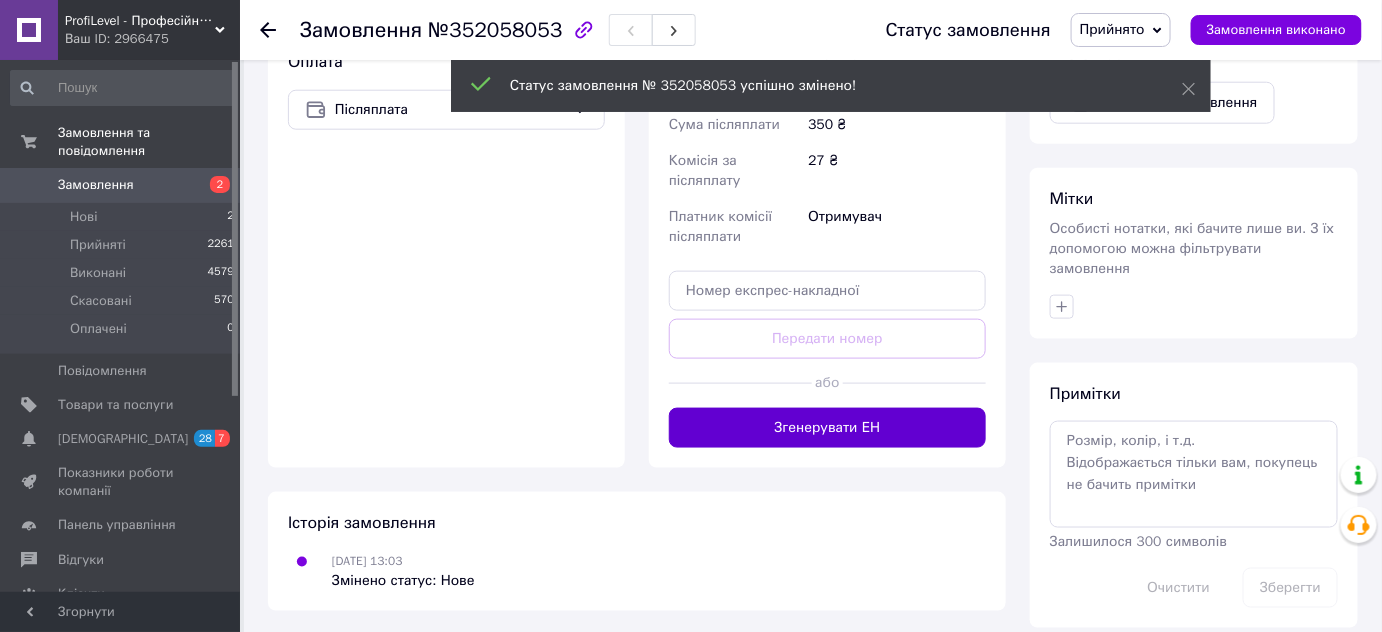 click on "Згенерувати ЕН" at bounding box center (827, 428) 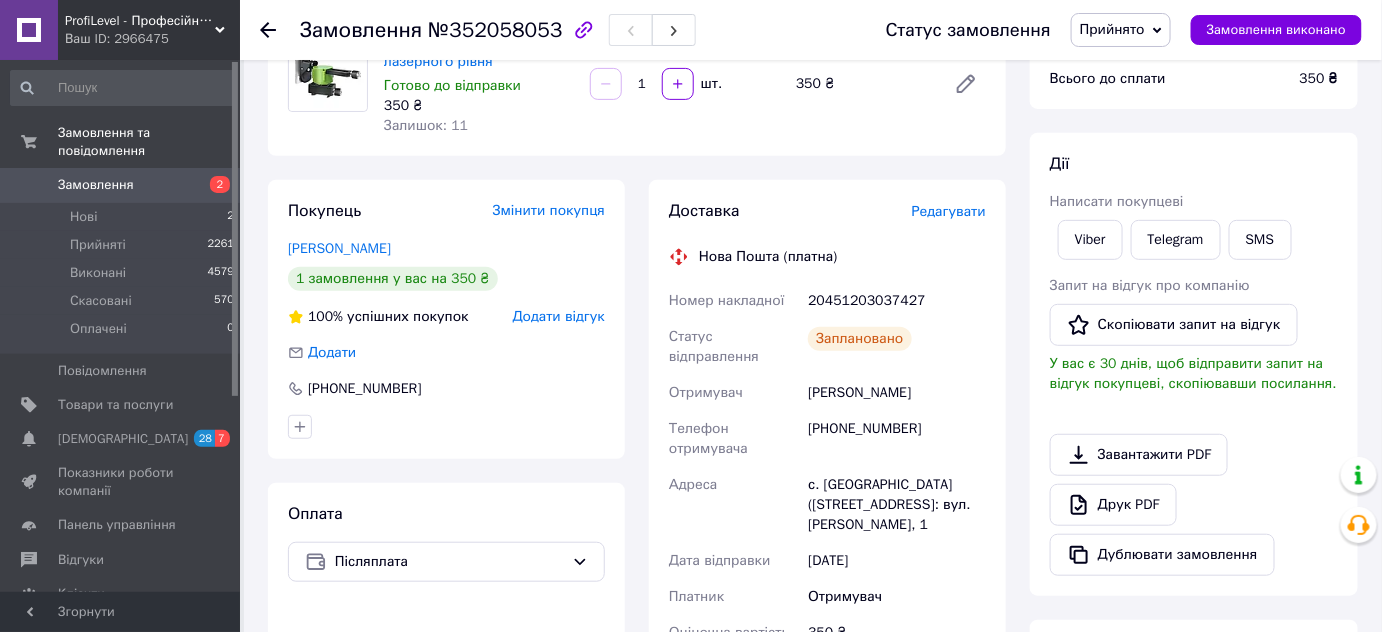 scroll, scrollTop: 203, scrollLeft: 0, axis: vertical 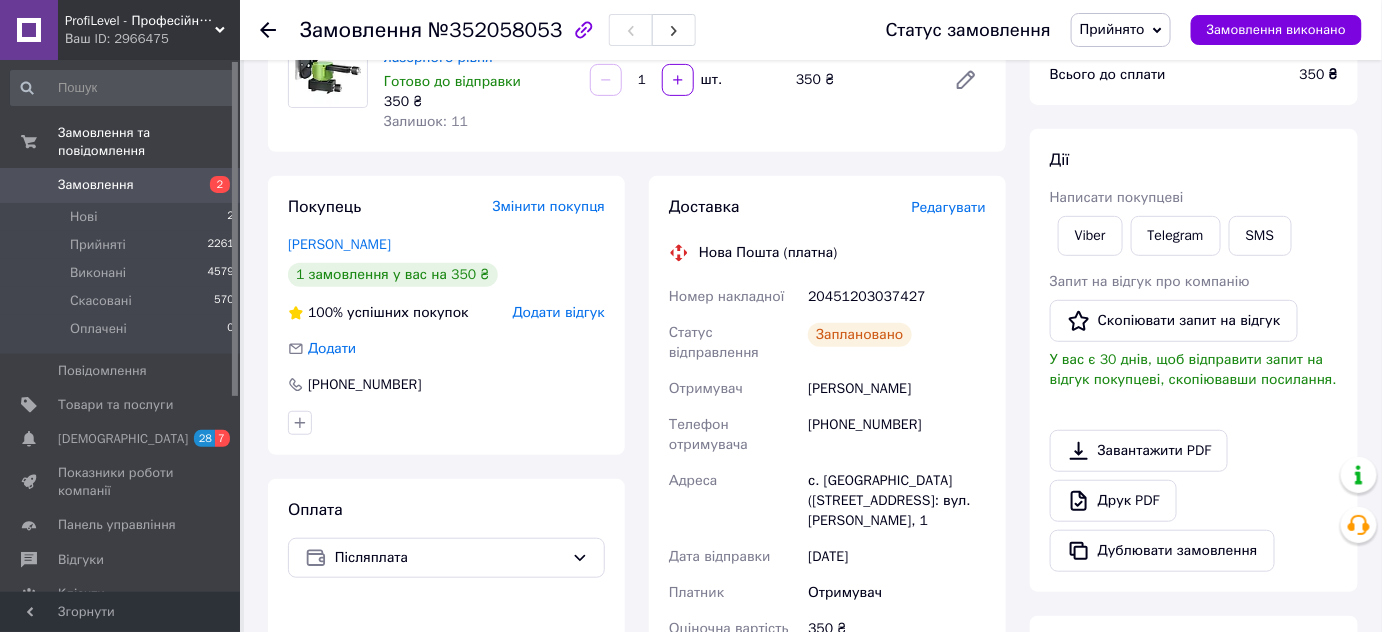 click on "Замовлення" at bounding box center [96, 185] 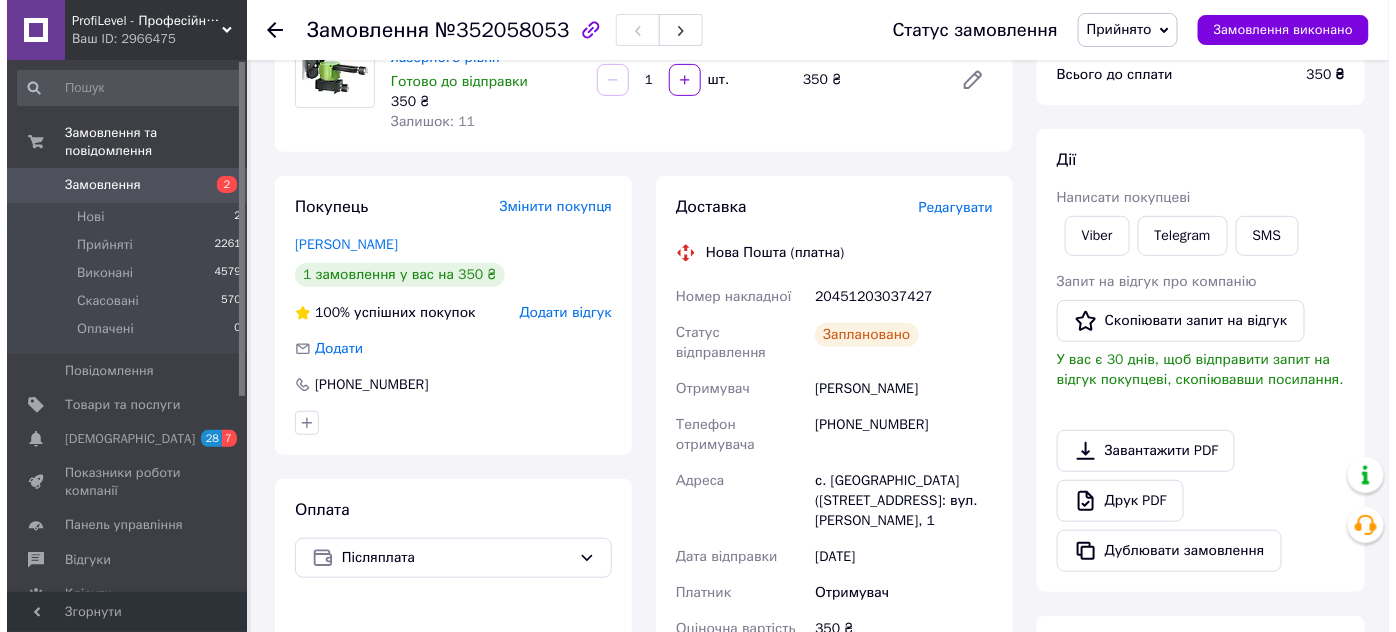 scroll, scrollTop: 0, scrollLeft: 0, axis: both 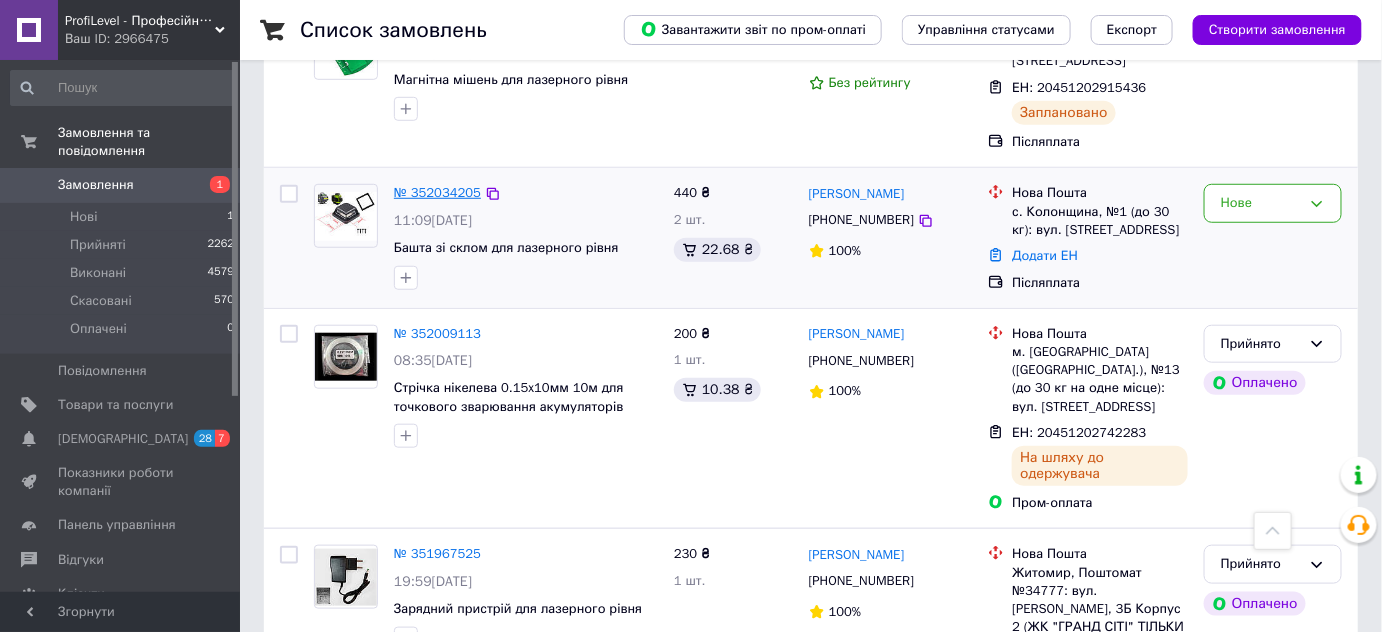 click on "№ 352034205" at bounding box center [437, 192] 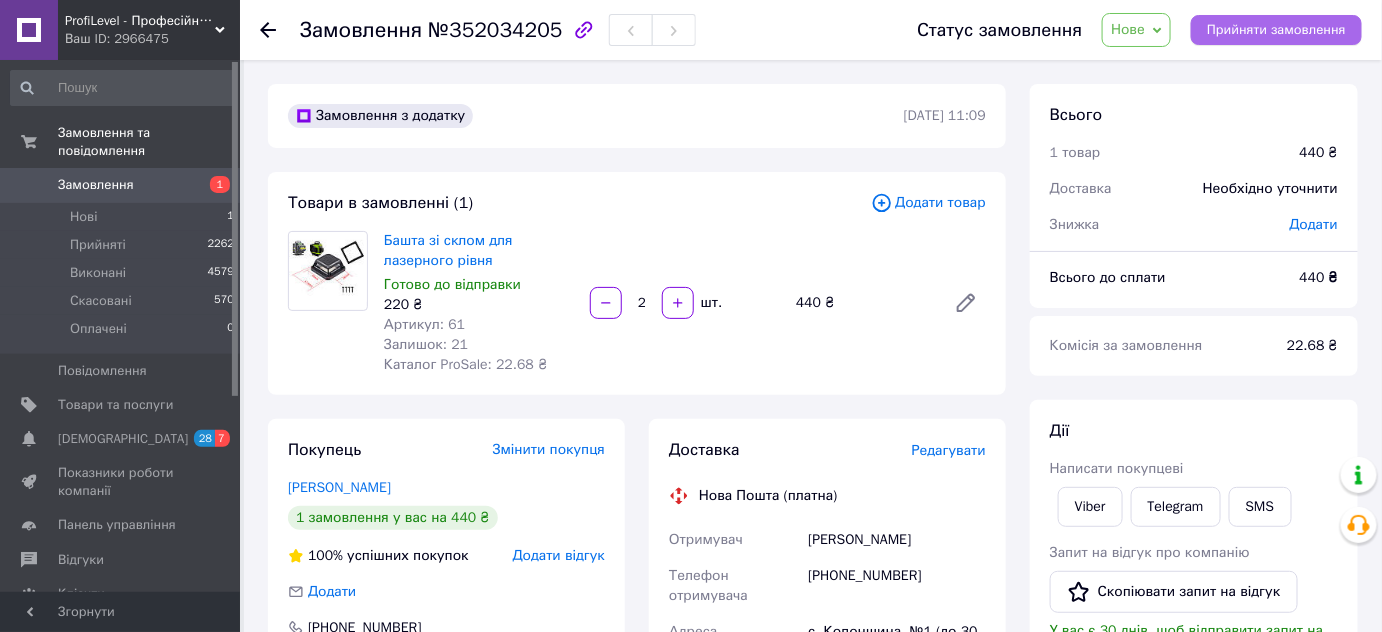 click on "Прийняти замовлення" at bounding box center (1276, 30) 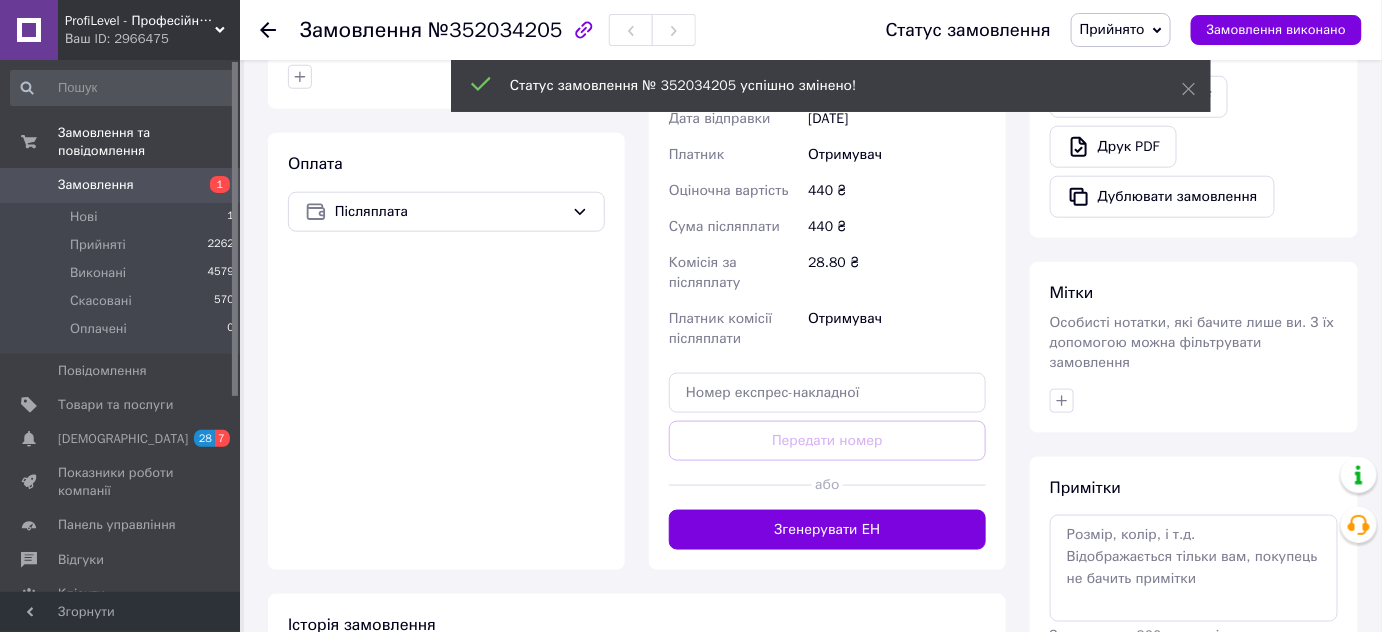 scroll, scrollTop: 591, scrollLeft: 0, axis: vertical 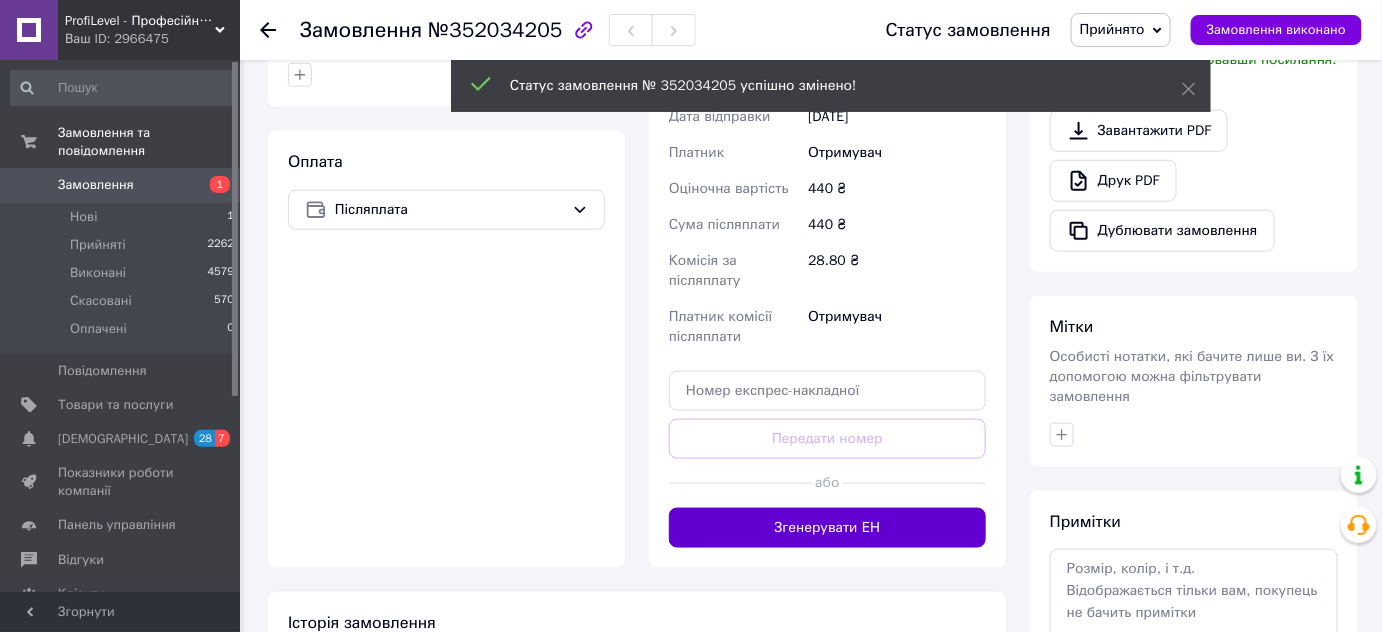 click on "Згенерувати ЕН" at bounding box center (827, 528) 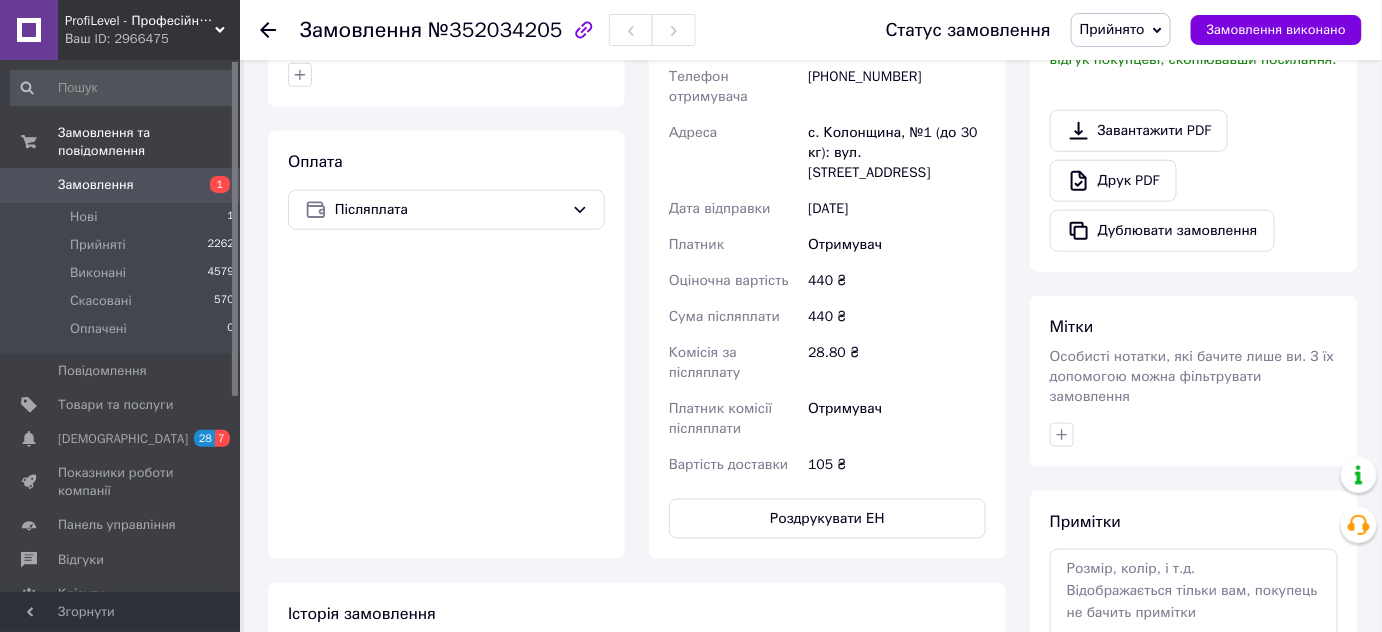 click on "Замовлення" at bounding box center [121, 185] 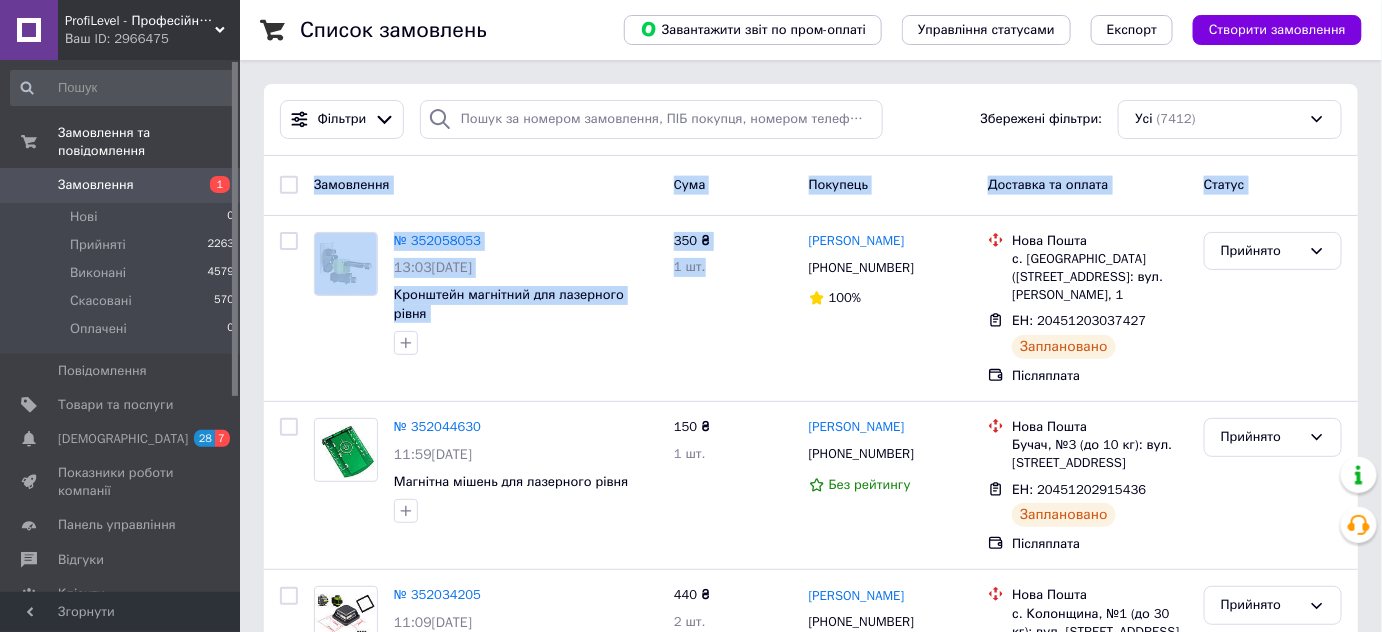 drag, startPoint x: 728, startPoint y: 257, endPoint x: 1287, endPoint y: -89, distance: 657.41693 